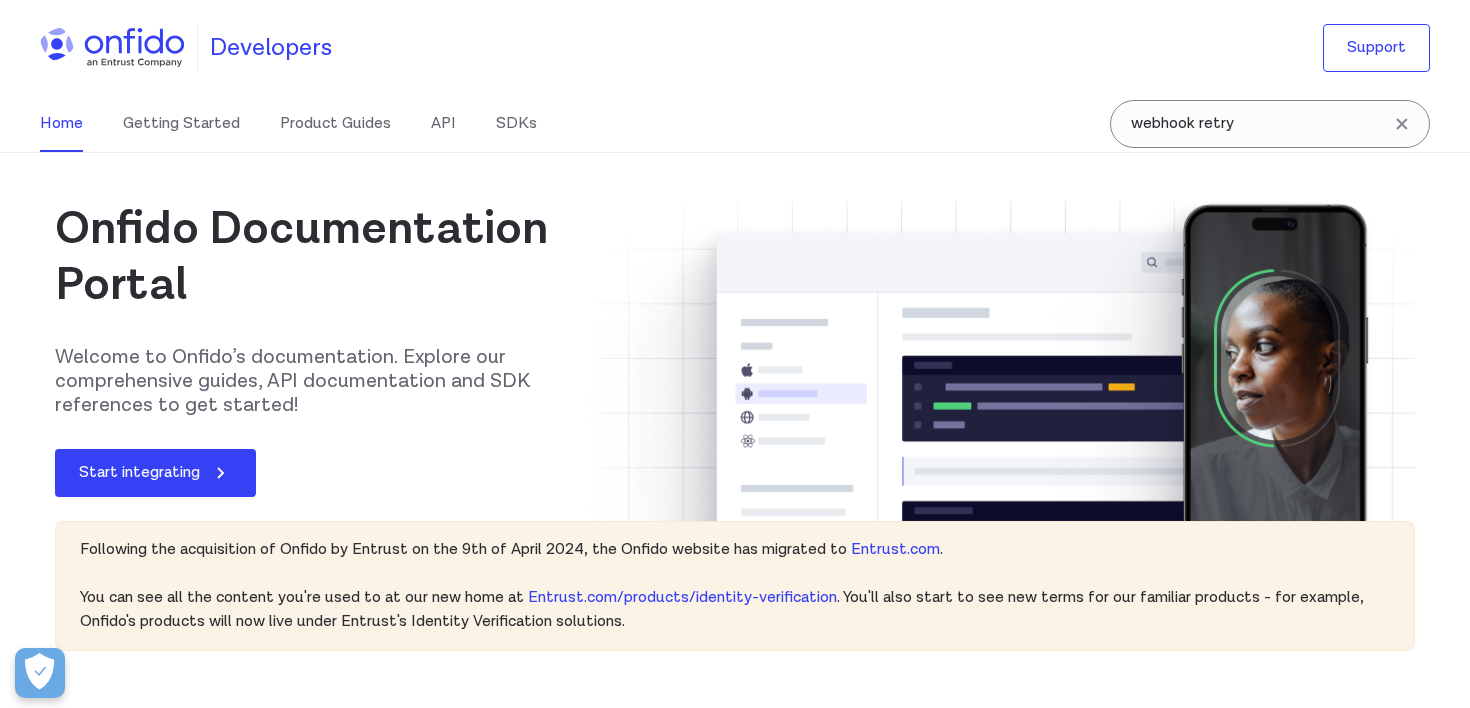 click on "Getting Started" at bounding box center (181, 124) 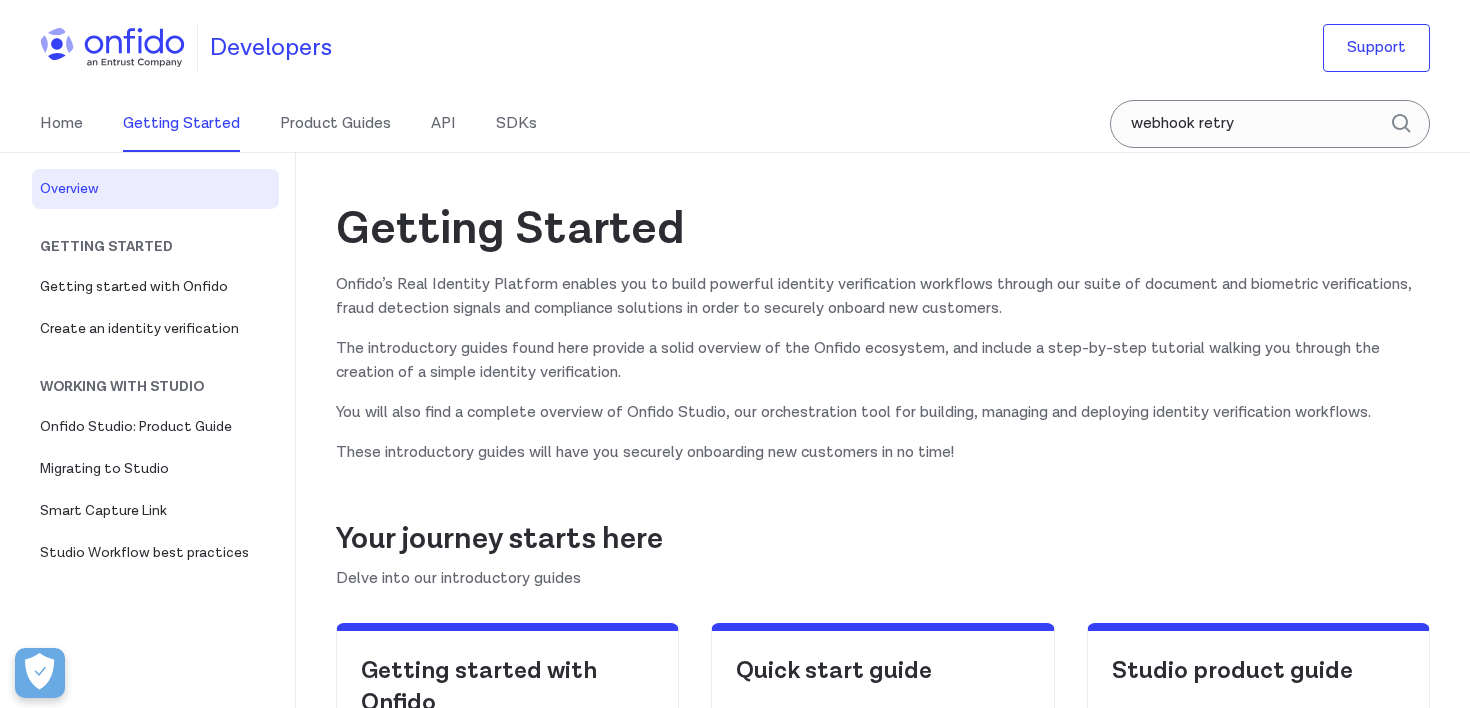 scroll, scrollTop: 0, scrollLeft: 0, axis: both 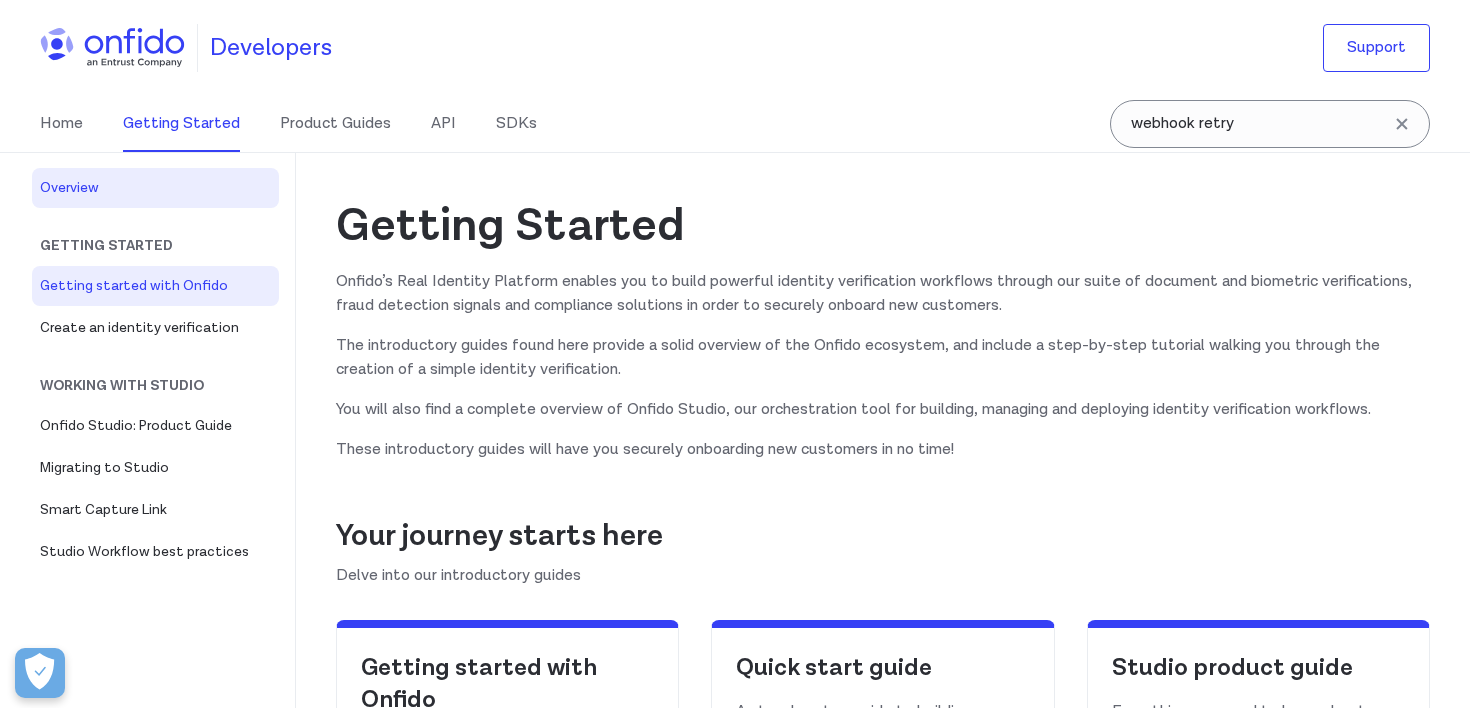 click on "Getting started with Onfido" at bounding box center (155, 286) 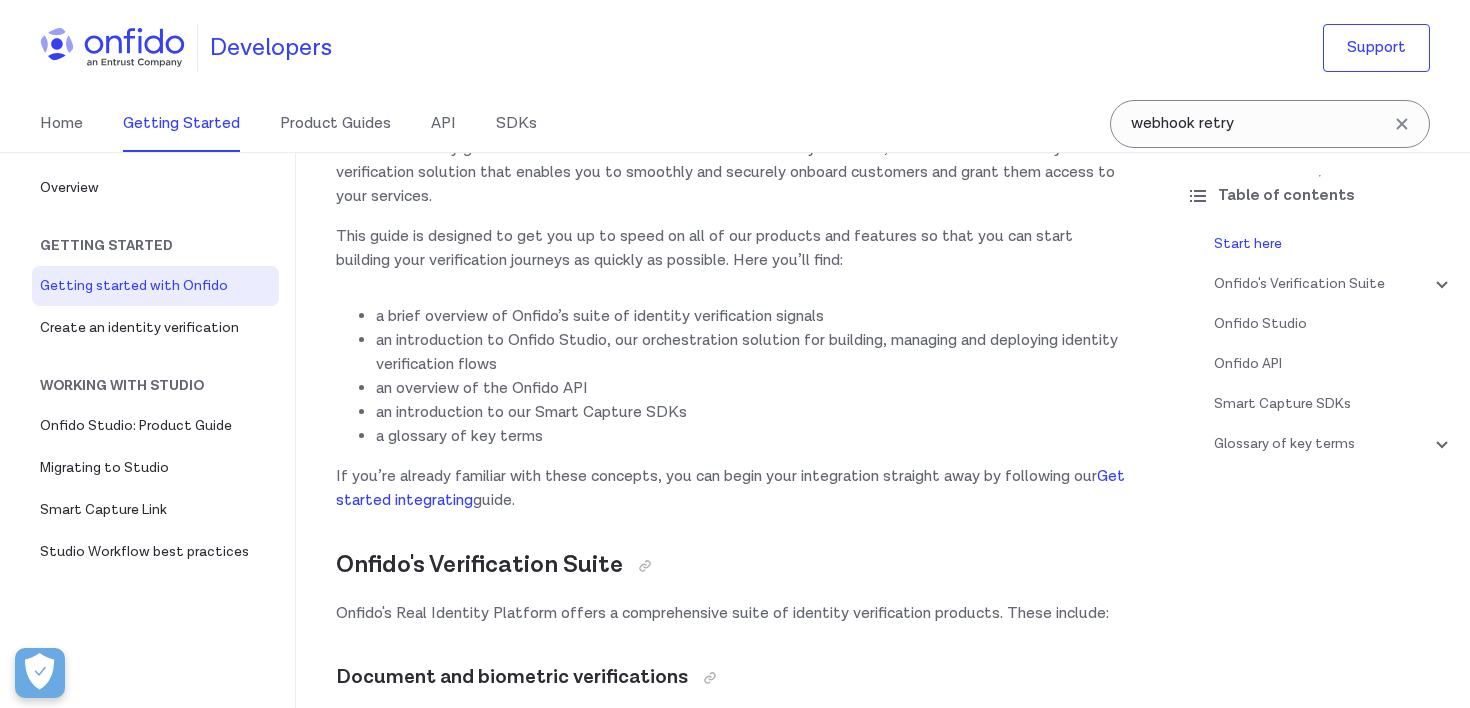 scroll, scrollTop: 0, scrollLeft: 0, axis: both 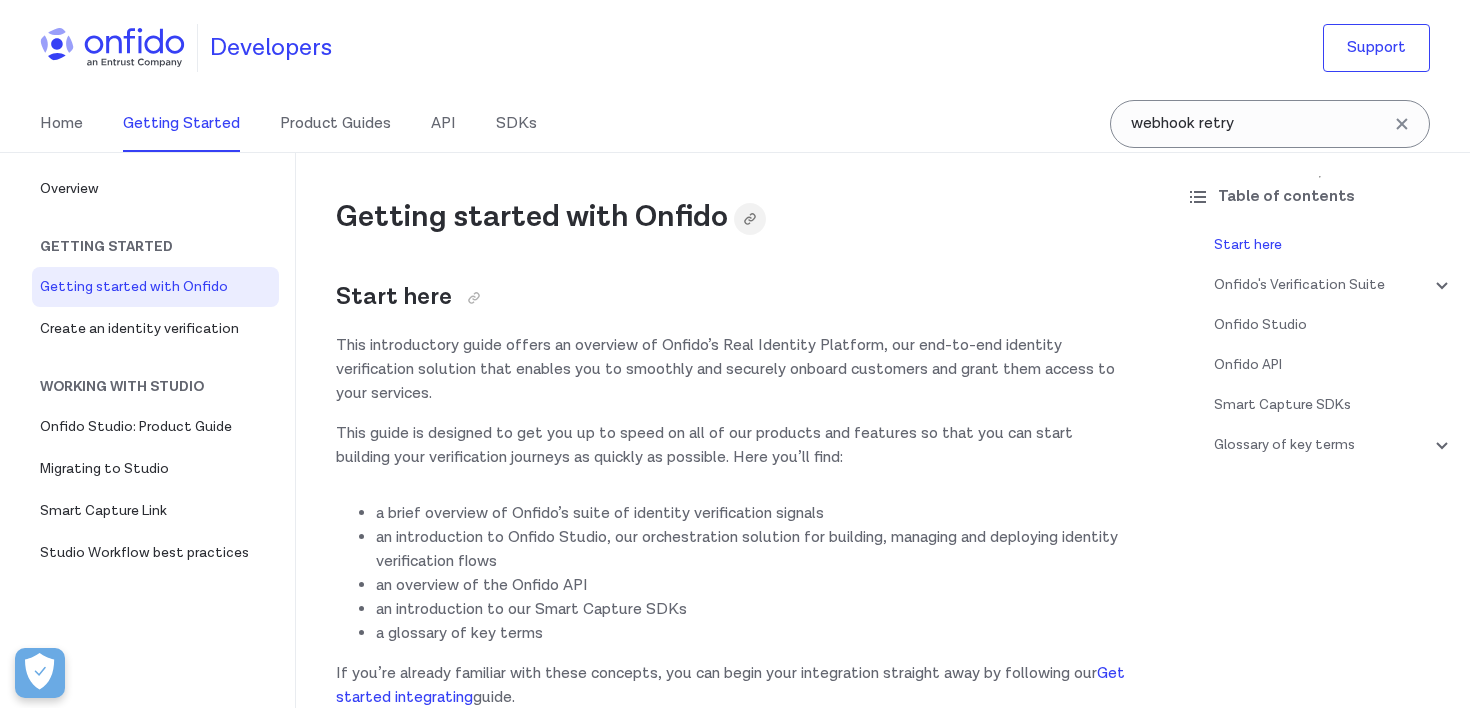 click at bounding box center (750, 219) 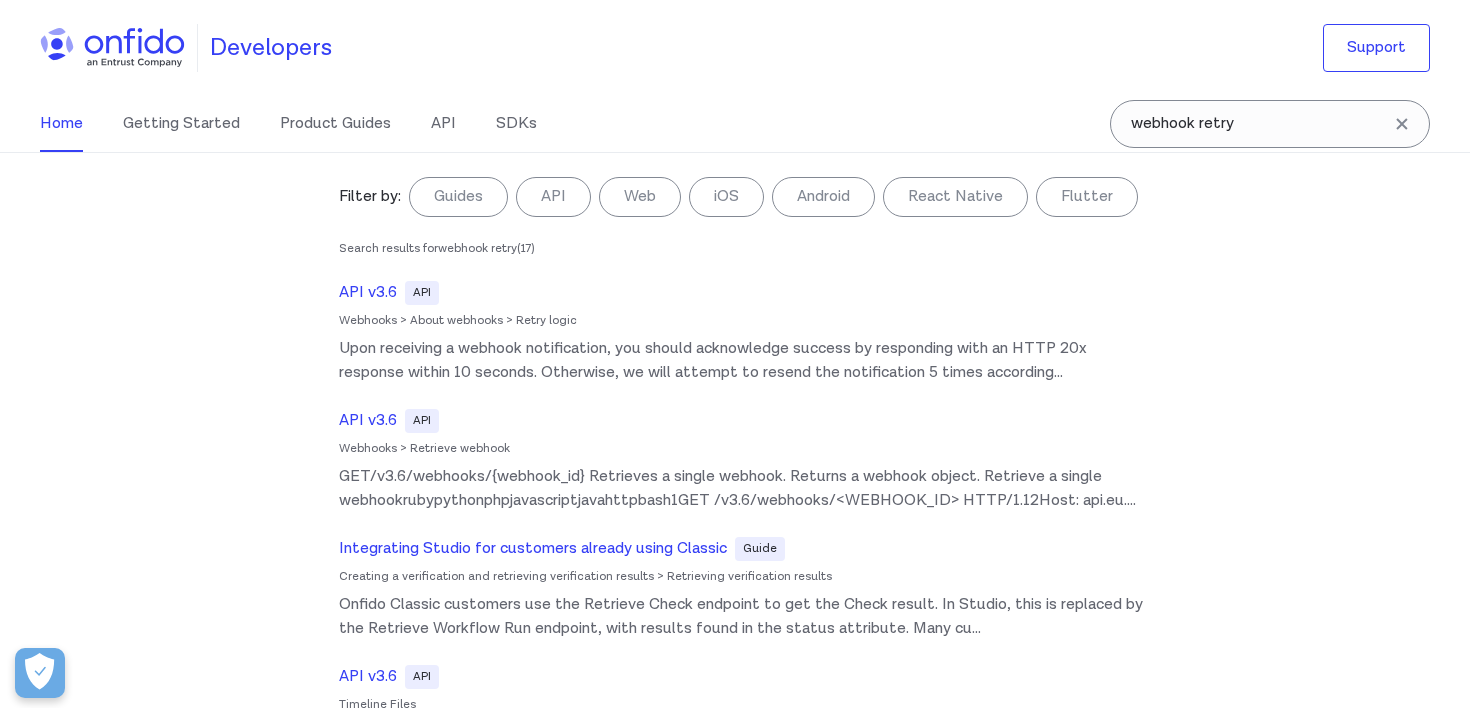 click on "webhook retry" at bounding box center (1270, 124) 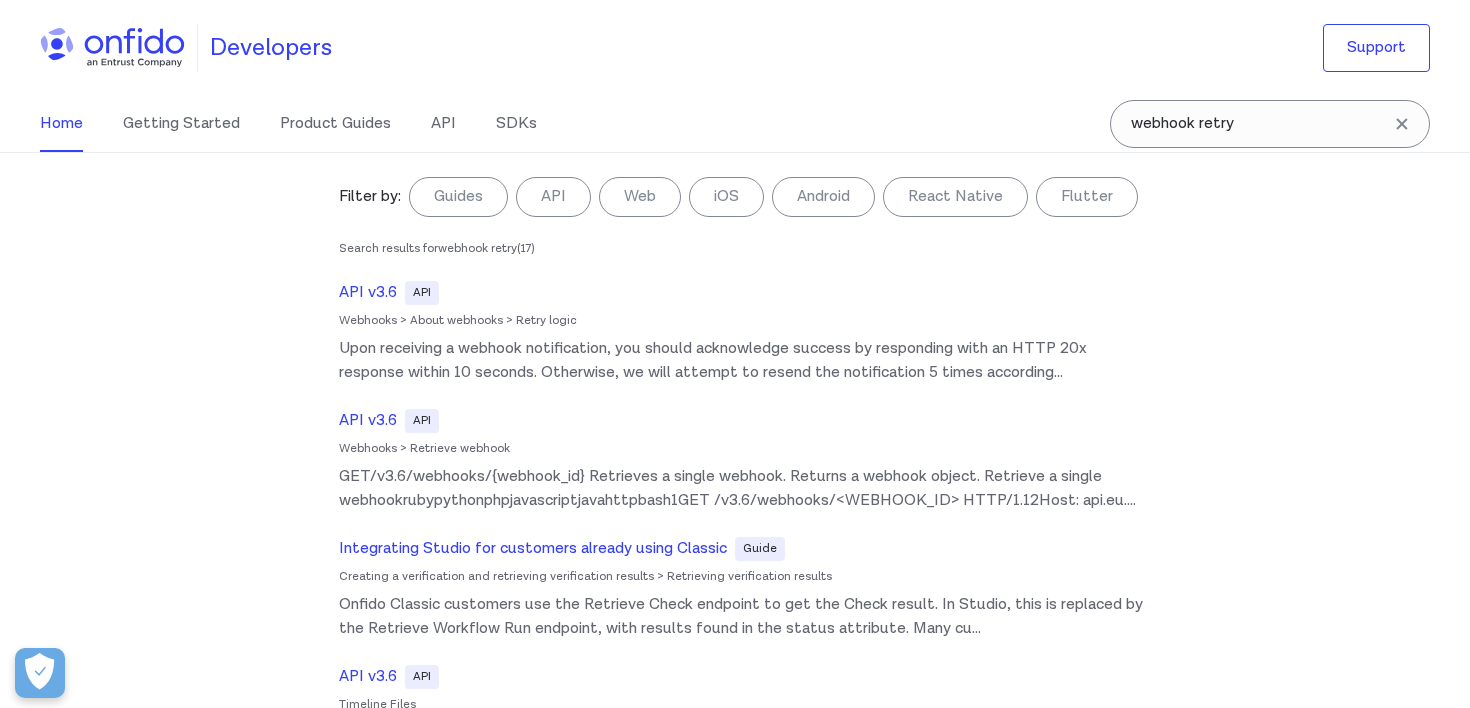 drag, startPoint x: 1286, startPoint y: 117, endPoint x: 906, endPoint y: 128, distance: 380.15918 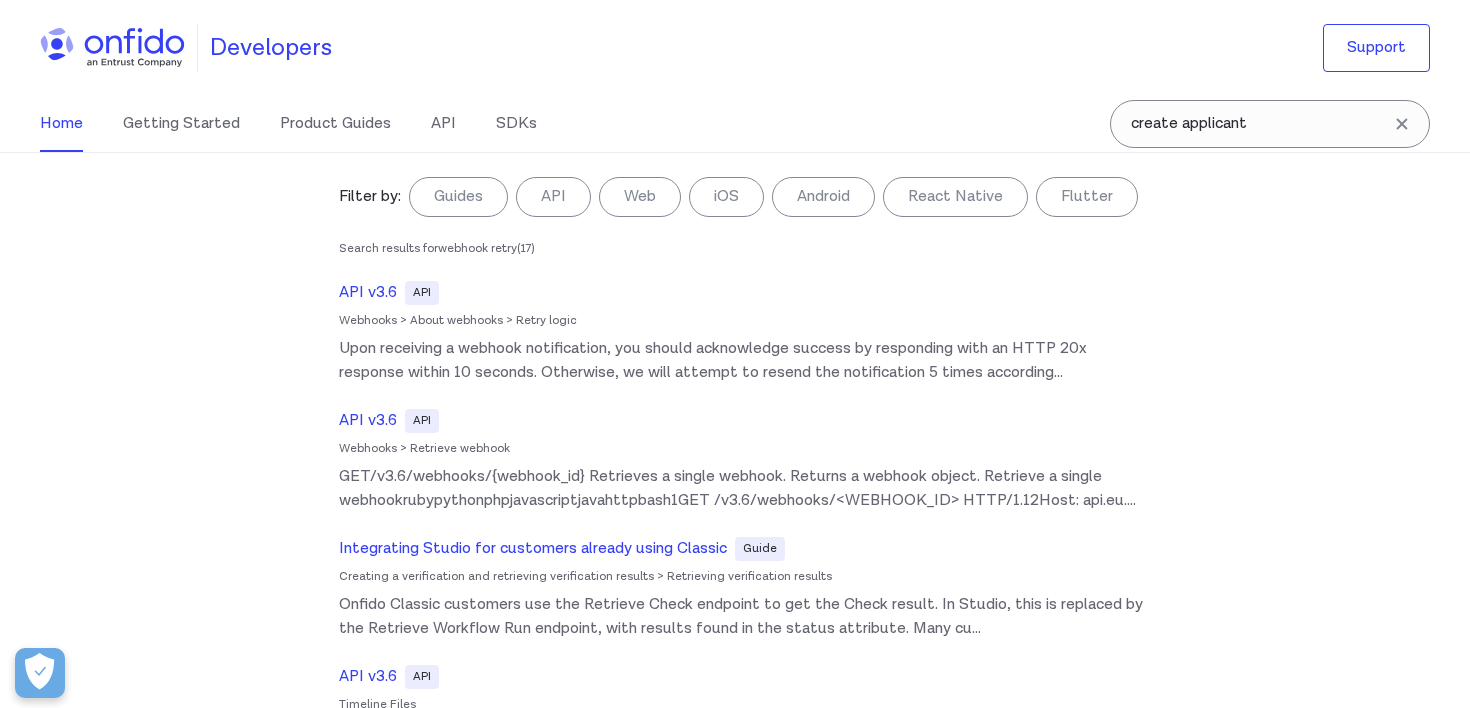 type on "create applicant" 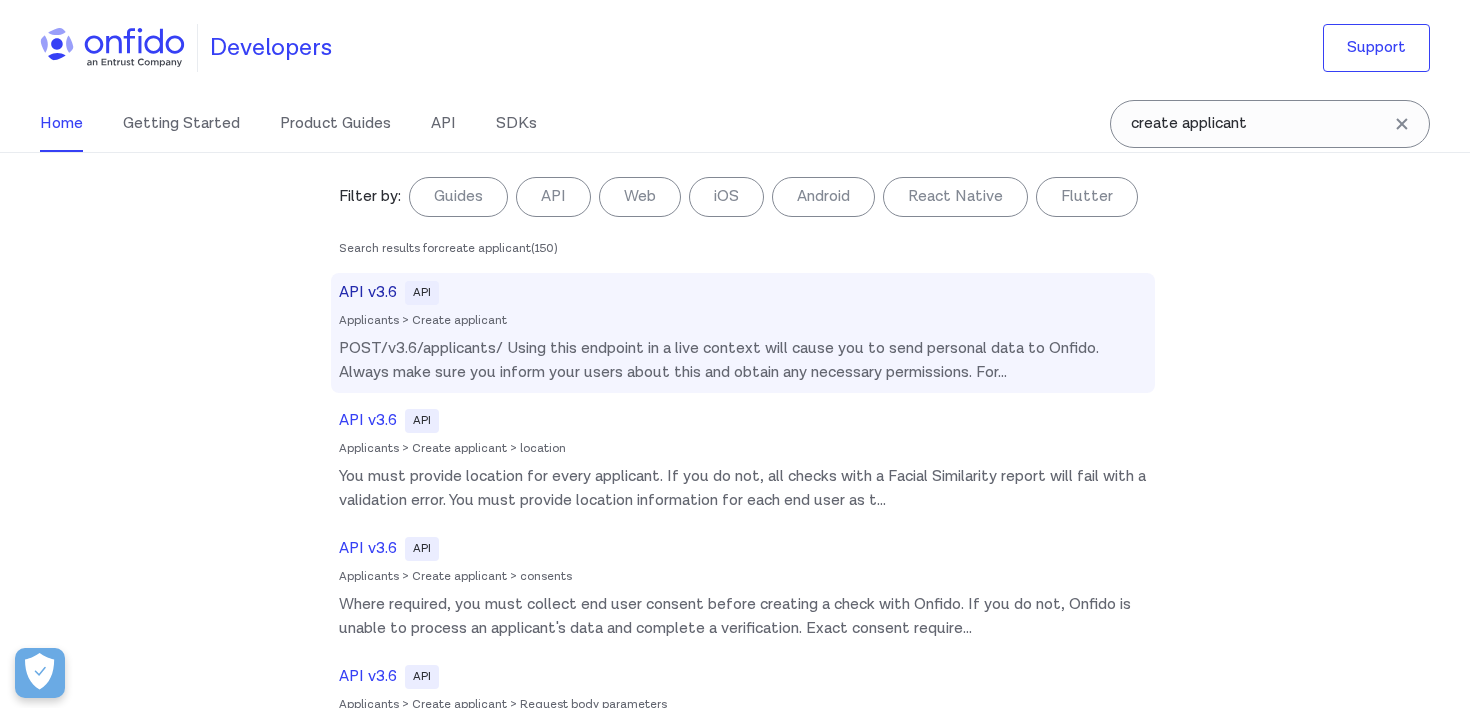 click on "Applicants > Create applicant" at bounding box center [743, 321] 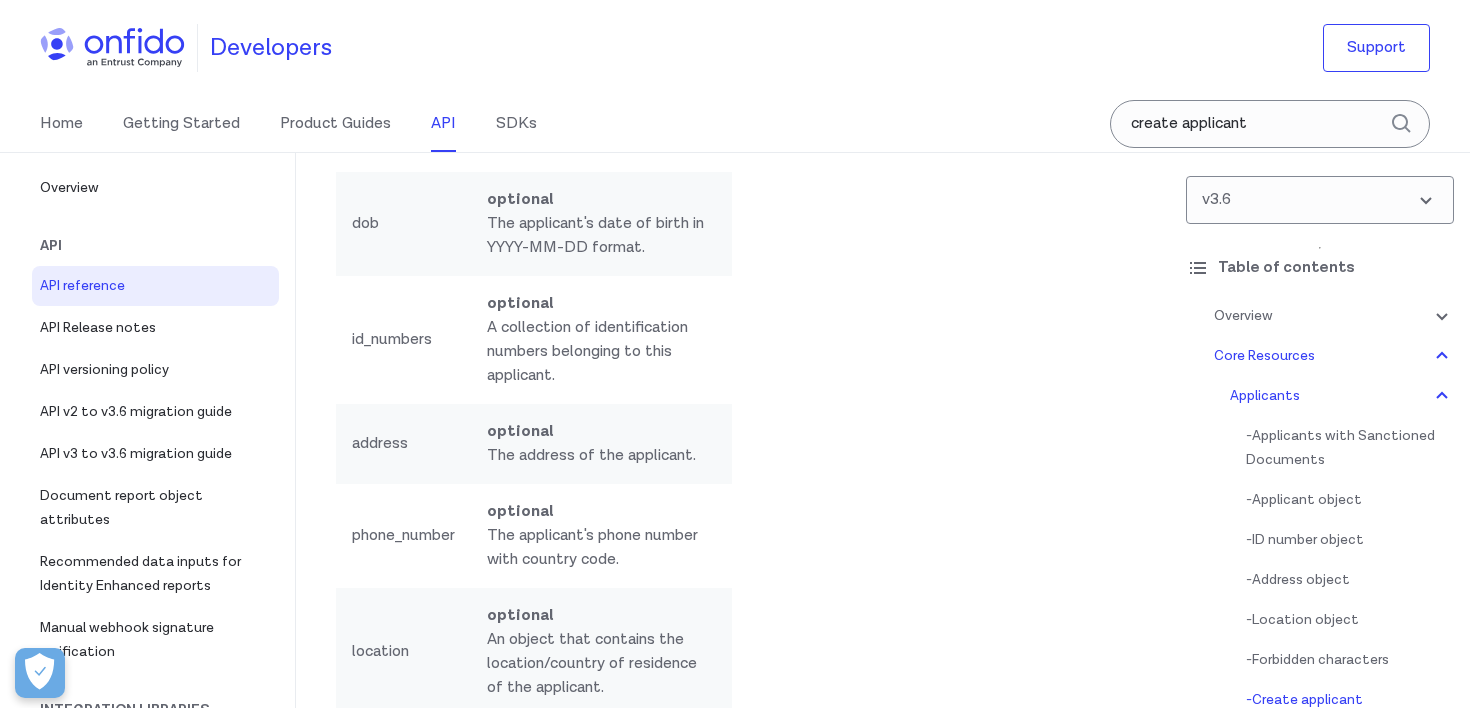 scroll, scrollTop: 28381, scrollLeft: 0, axis: vertical 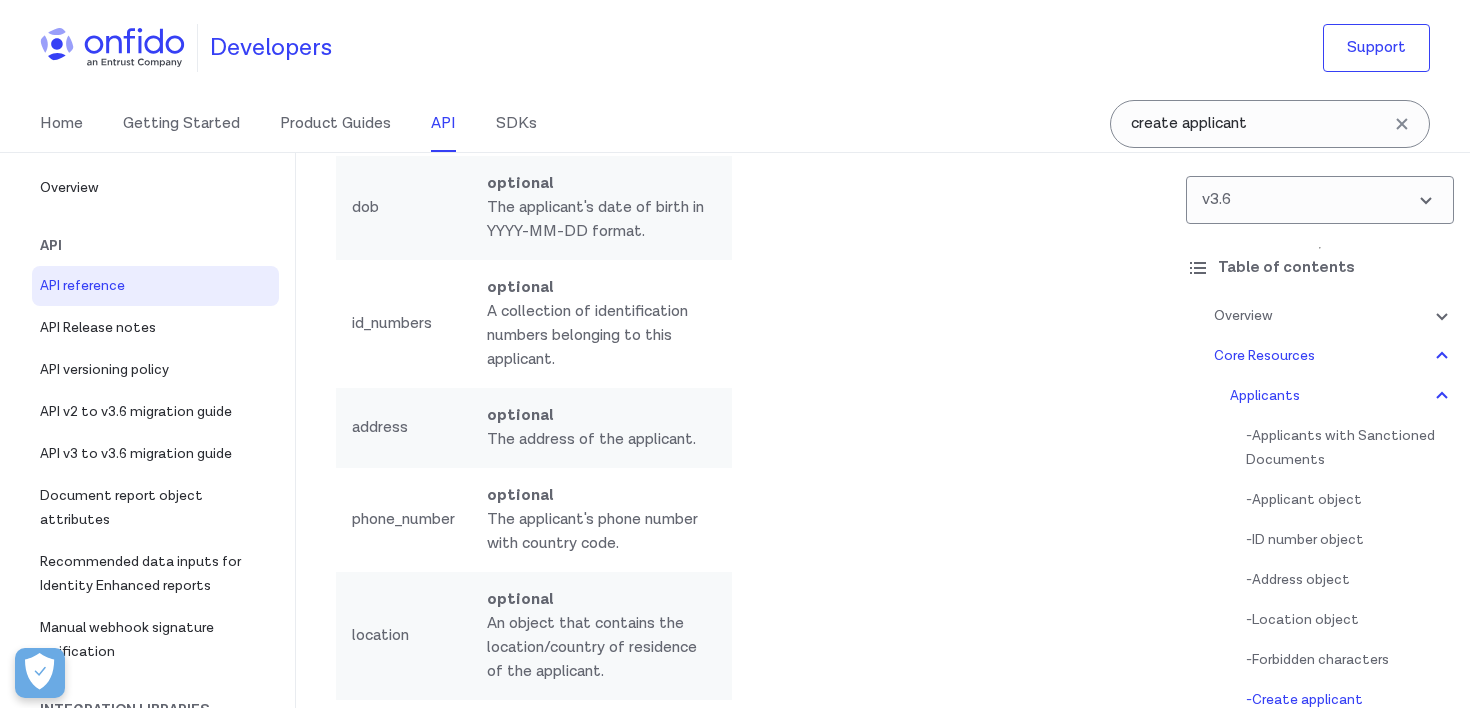 click at bounding box center (514, -793) 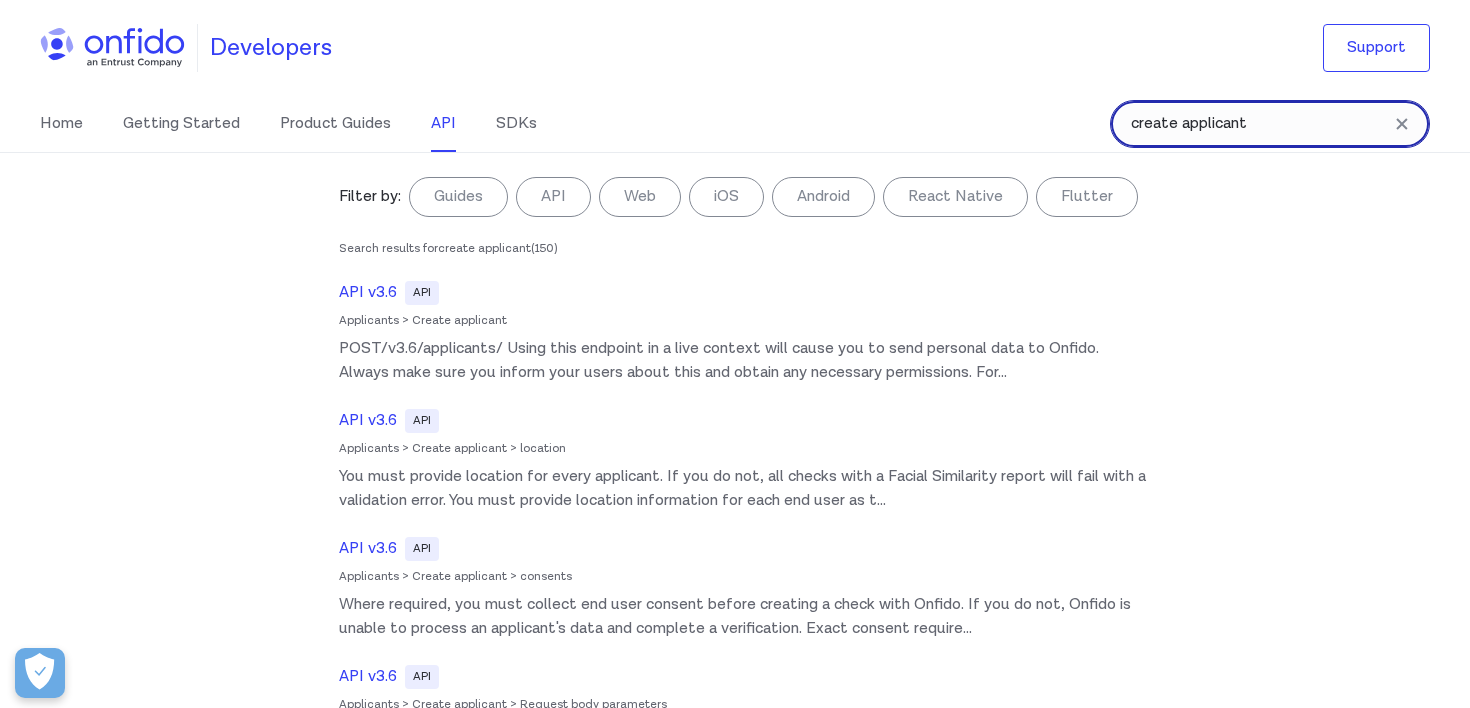 drag, startPoint x: 1304, startPoint y: 113, endPoint x: 1014, endPoint y: 129, distance: 290.44104 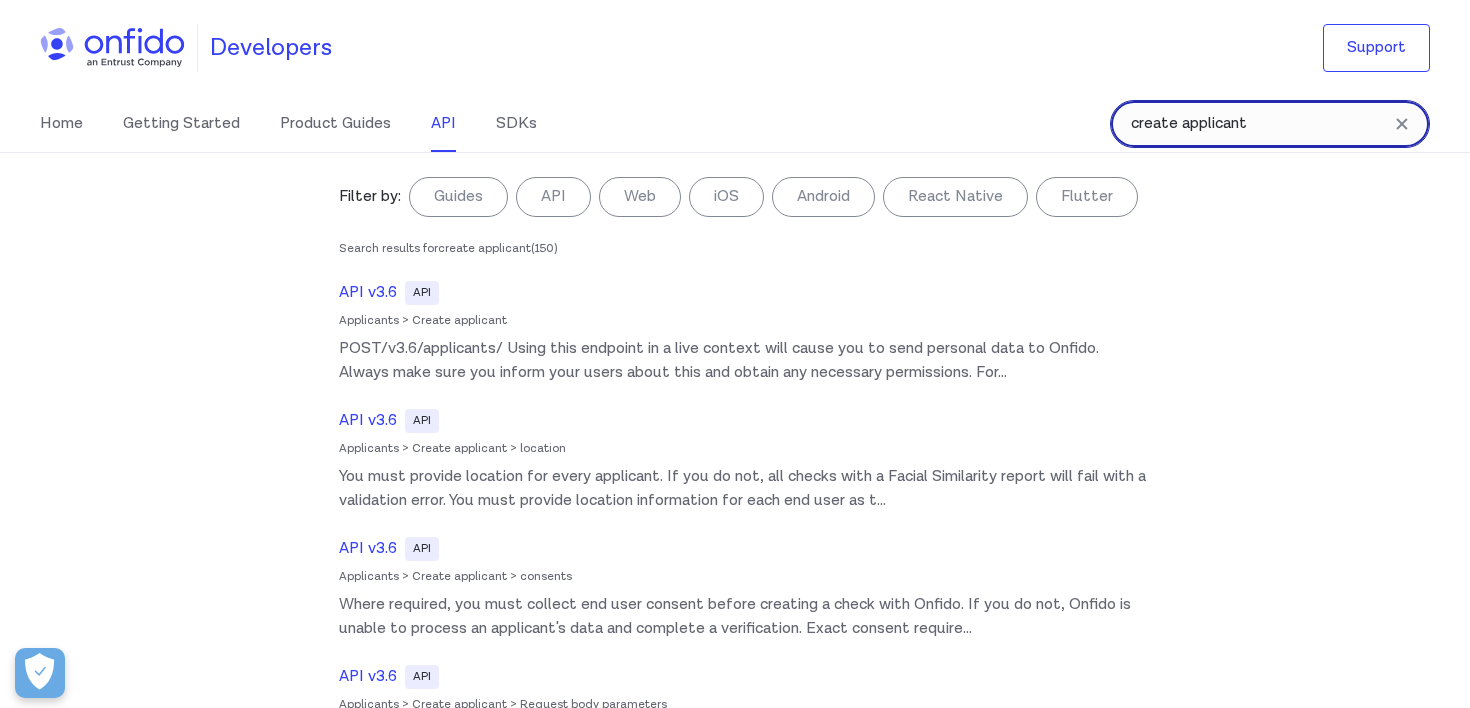 click on "Home Getting Started Product Guides API SDKs create applicant create applicant Filter by:    Guides   API   Web   iOS   Android   React Native   Flutter Filter by... Search results for  create applicant  ( 150 ) API v3.6 API Applicants > Create applicant POST/v3.6/applicants/ Using this endpoint in a live context will cause you to
send personal data to Onfido. Always make sure you inform your users about this
and obtain any necessary permissions. For  ... API v3.6 API Applicants > Create applicant > location You must provide location for every applicant. If you do not, all checks with a Facial Similarity report will fail with a validation error. You must provide location information for each end user as t ... API v3.6 API Applicants > Create applicant > consents Where required, you must collect end user consent before creating a check with Onfido. If you do not, Onfido is unable to process an applicant's data and complete a verification. Exact consent require ... API v3.6 API ... Onfido Salesforce Integration" at bounding box center (735, 124) 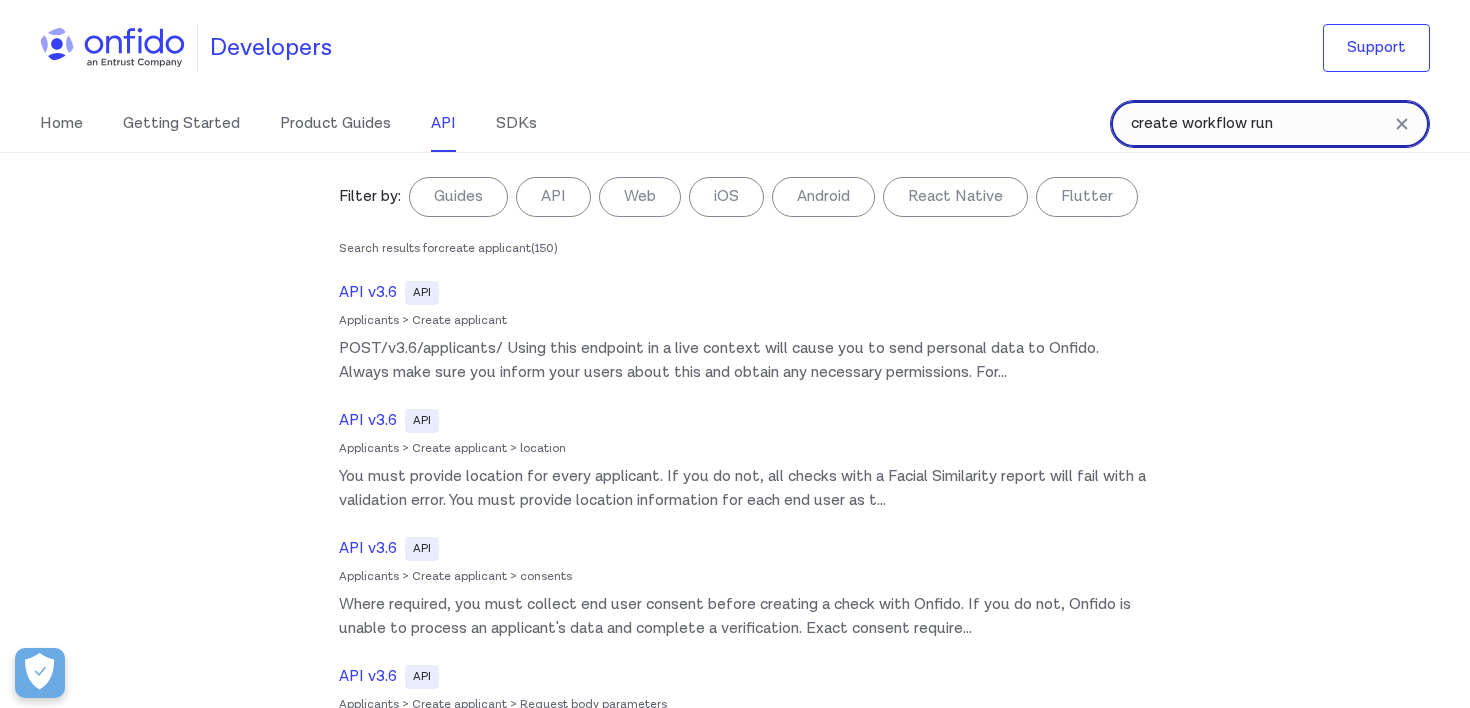 type on "create workflow run" 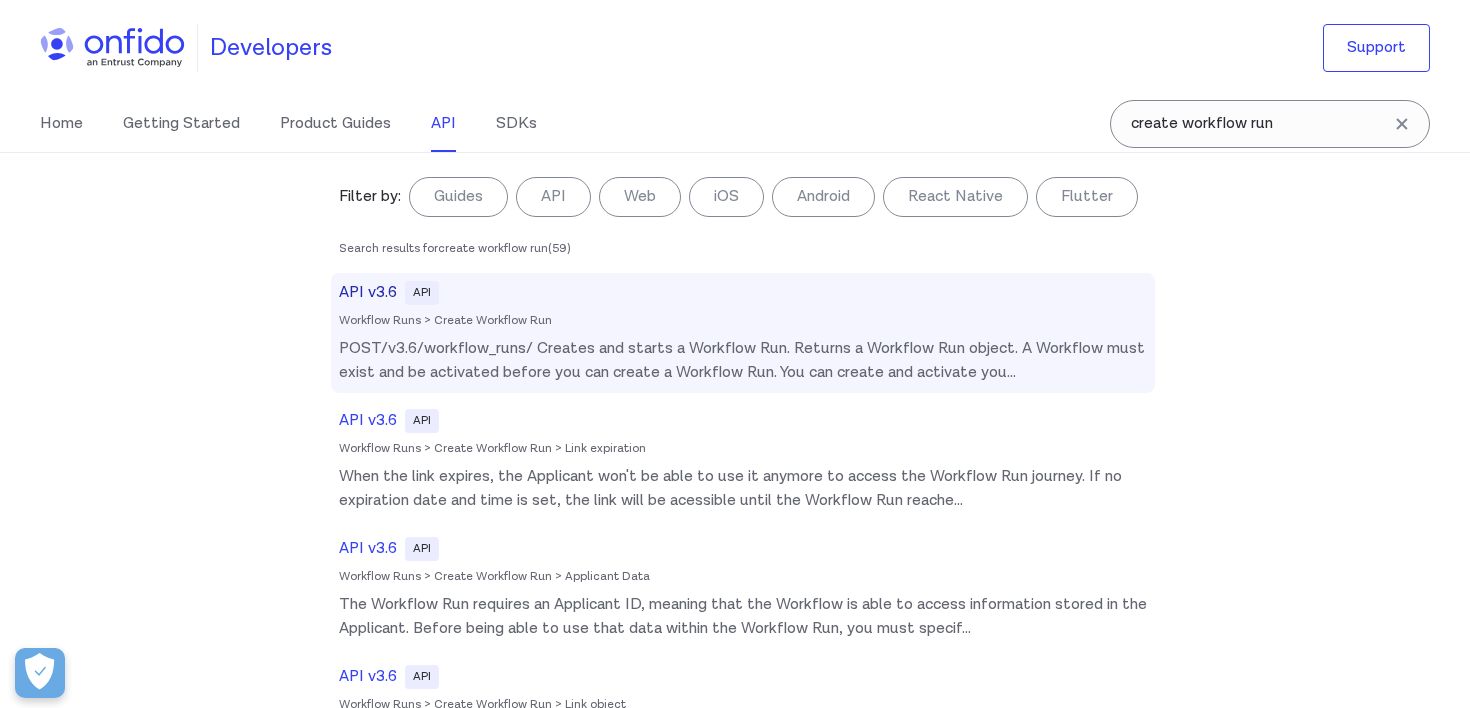 click on "API v3.6 API Workflow Runs > Create Workflow Run POST/v3.6/workflow_runs/ Creates and starts a Workflow Run. Returns a Workflow Run object.
A Workflow must exist and be activated before you can create a Workflow Run. You can create and activate you ..." at bounding box center (743, 333) 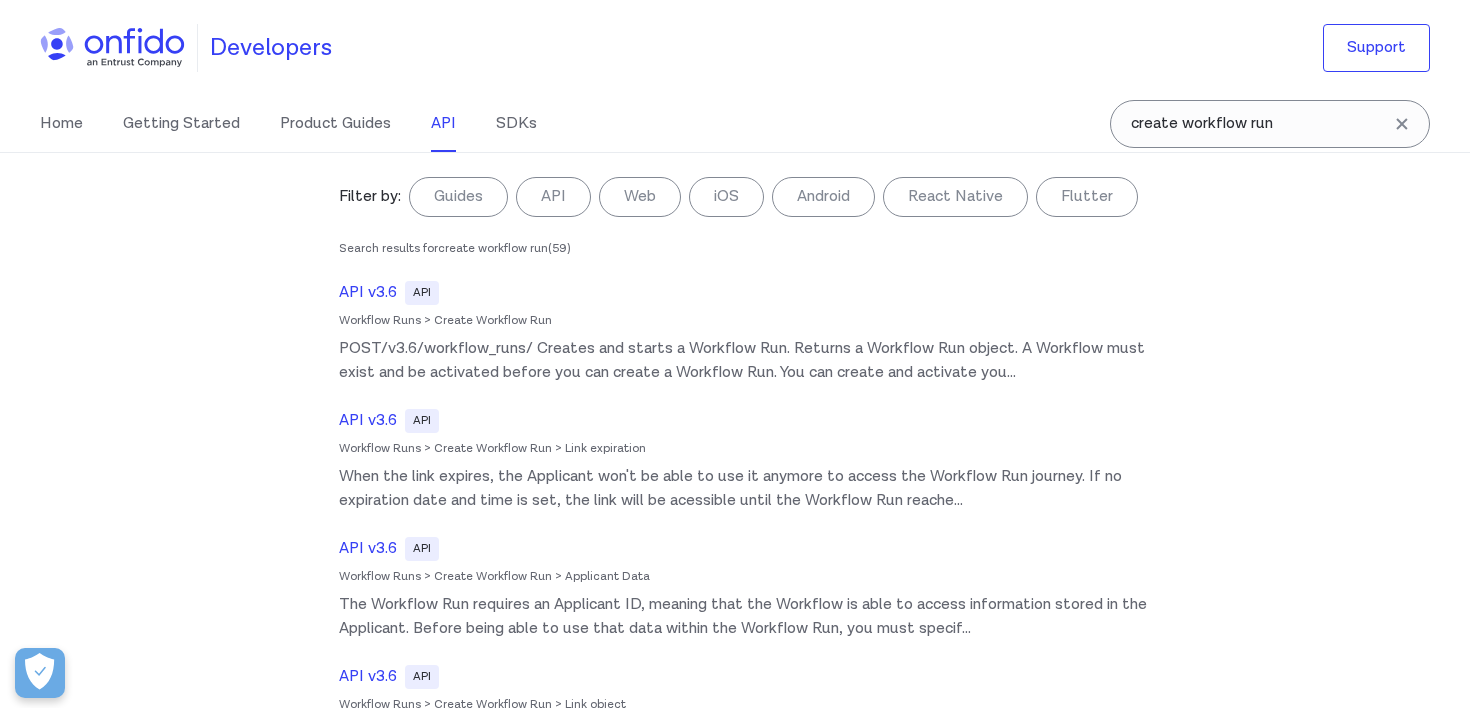 scroll, scrollTop: 55578, scrollLeft: 0, axis: vertical 